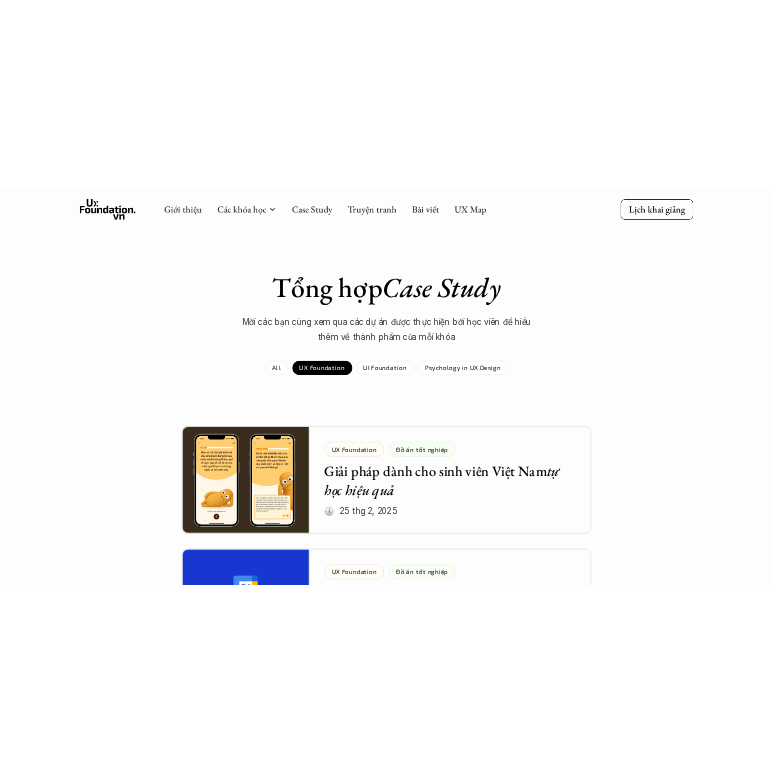 scroll, scrollTop: 811, scrollLeft: 0, axis: vertical 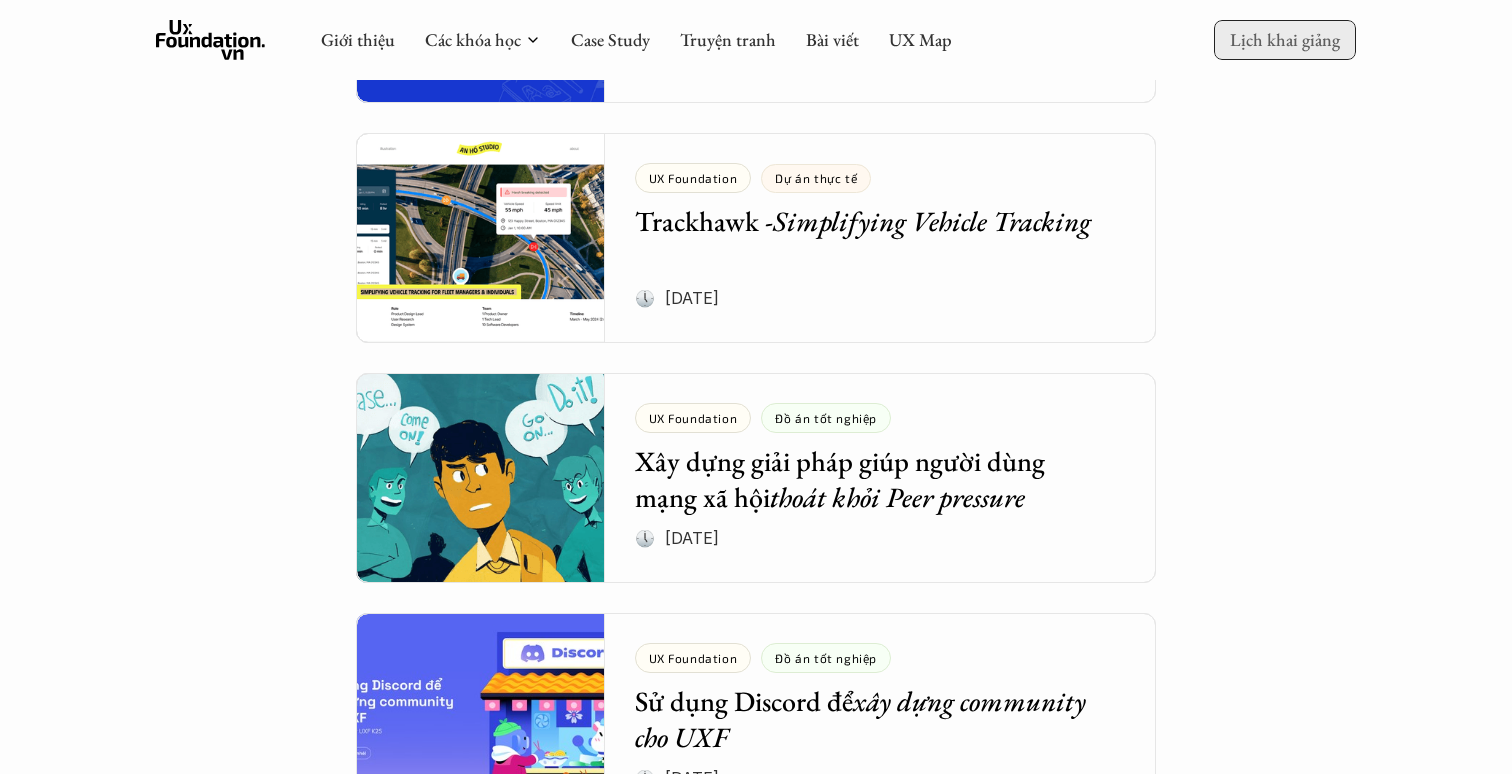 click on "Tổng hợp  Case Study Mời các bạn cùng xem qua các dự án được thực hiện bới học viên để hiểu thêm về thành phẩm của mỗi khóa All UX Foundation UI Foundation Psychology in UX Design UX Foundation Đồ án tốt nghiệp Giải pháp dành cho sinh viên Việt Nam  tự học hiệu quả 🕔  25 thg 2, 2025 UX Foundation Đồ án tốt nghiệp Tối ưu Google Calendar để  tăng hiệu suất quản lý công việc cá nhân 🕔  25 thg 2, 2025 UX Foundation Dự án thực tế Trackhawk -  Simplifying Vehicle Tracking 🕔  31 thg 5, 2024 UX Foundation Đồ án tốt nghiệp Xây dựng giải pháp giúp người dùng mạng xã hội  thoát khỏi Peer pressure 🕔  29 thg 7, 2024 UX Foundation Đồ án tốt nghiệp Sử dụng Discord để  xây dựng community cho UXF 🕔  20 thg 2, 2024 UX Foundation Đồ án tốt nghiệp Nghiên cứu và xây dựng giải pháp giúp  tập luyện thể thao hiệu quả hơn 🕔  14 thg 1, 2024" at bounding box center [756, 1886] 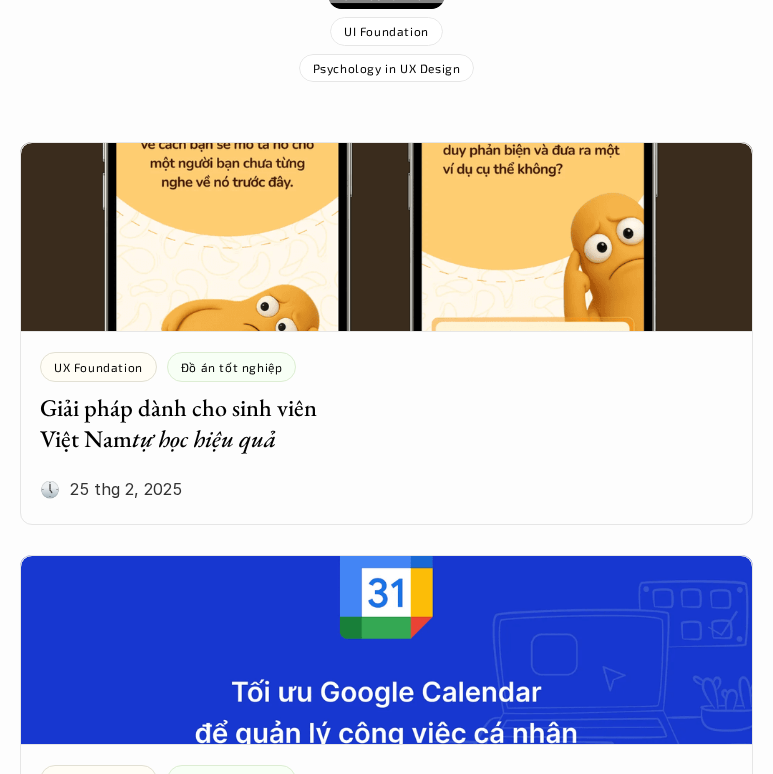 scroll, scrollTop: 368, scrollLeft: 0, axis: vertical 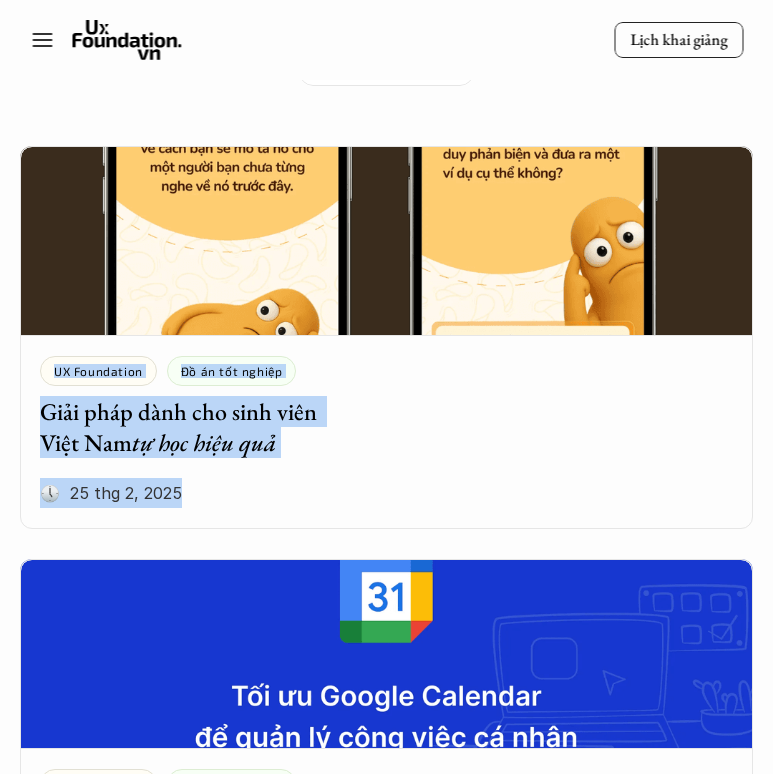 click on "Lịch khai giảng" at bounding box center [386, 40] 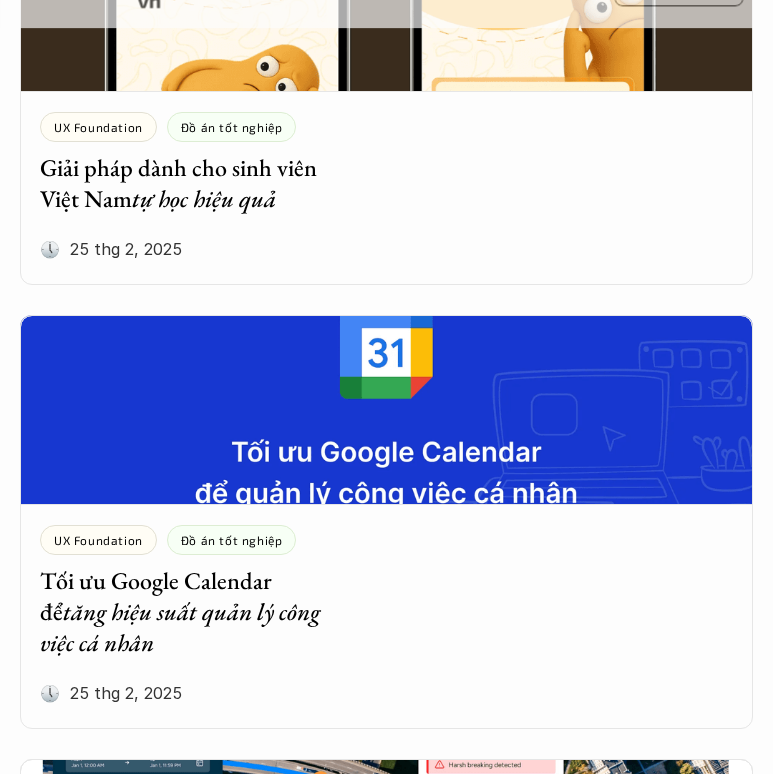 scroll, scrollTop: 687, scrollLeft: 0, axis: vertical 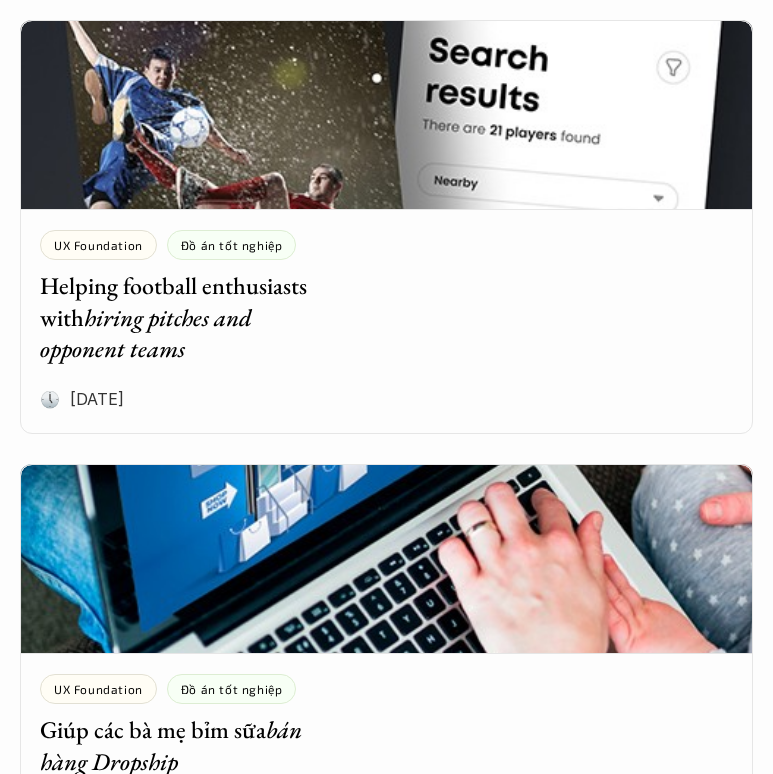 click at bounding box center [386, 115] 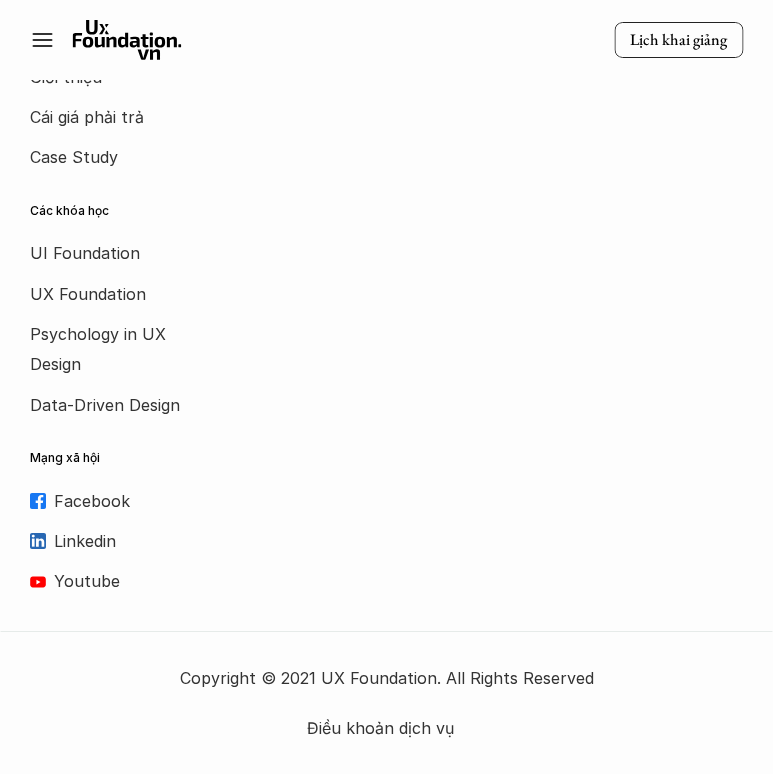 scroll, scrollTop: 0, scrollLeft: 0, axis: both 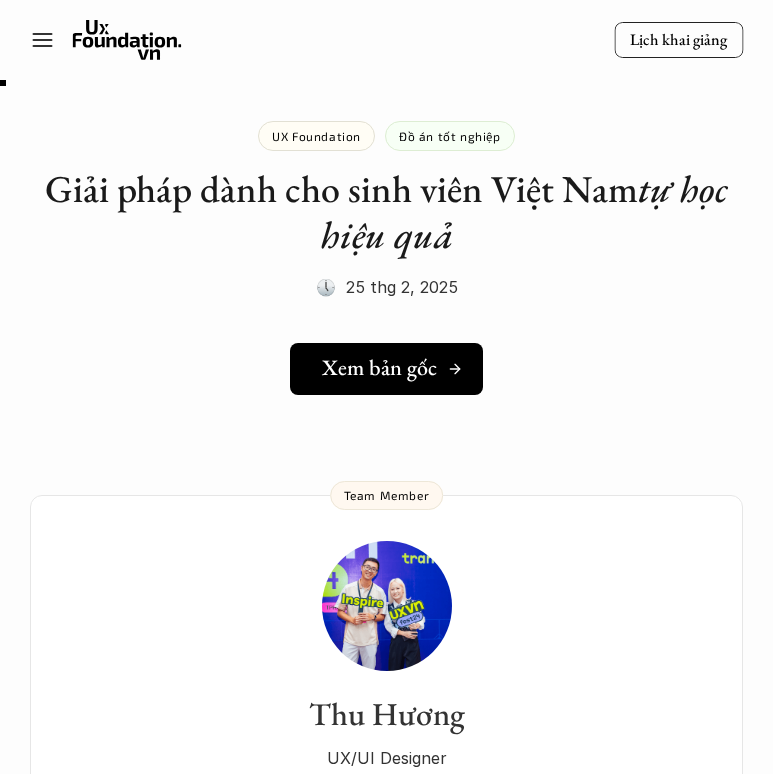 click on "Xem bản gốc" at bounding box center (379, 368) 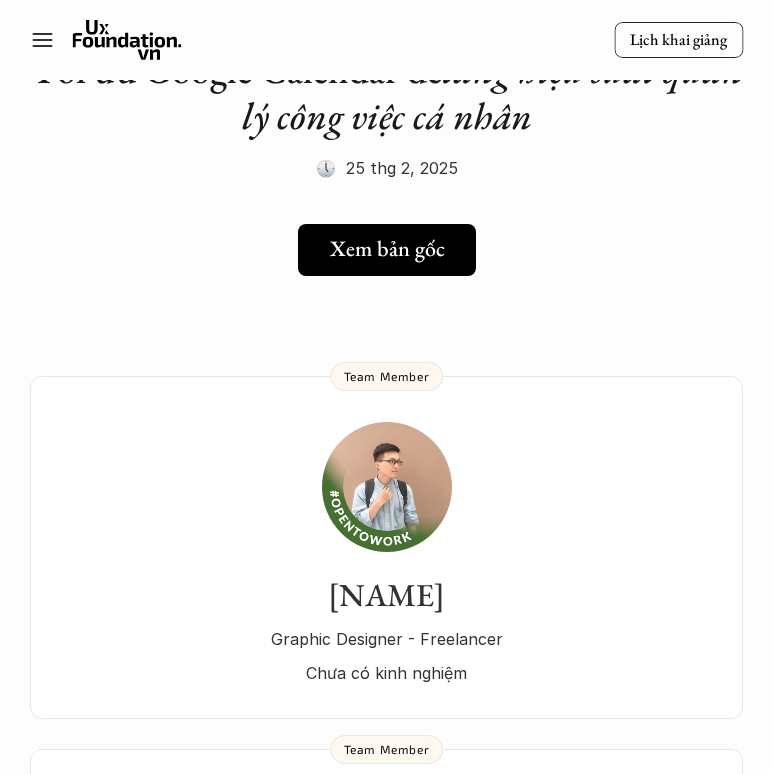 scroll, scrollTop: 0, scrollLeft: 0, axis: both 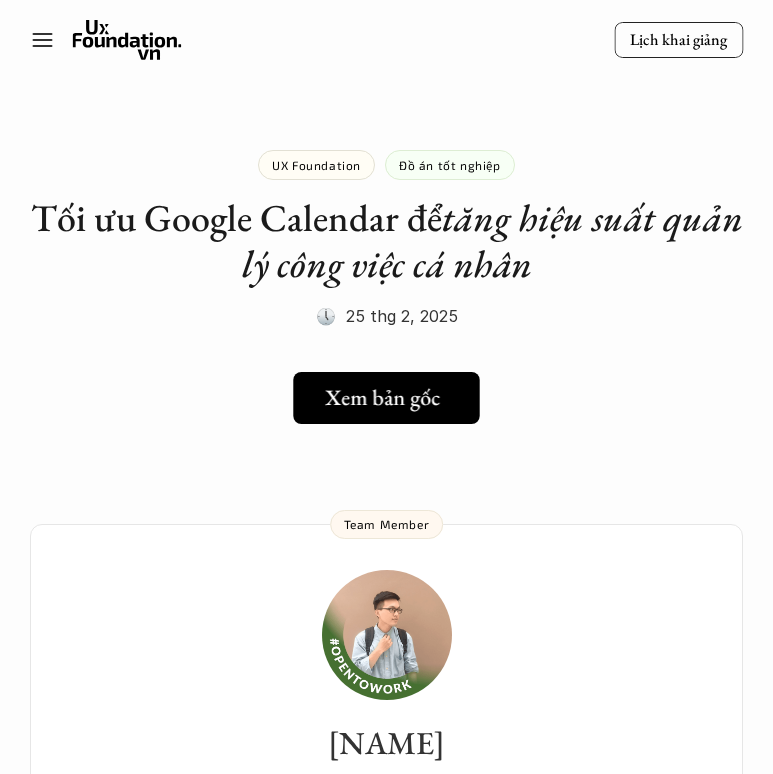 click on "Xem bản gốc" at bounding box center (386, 398) 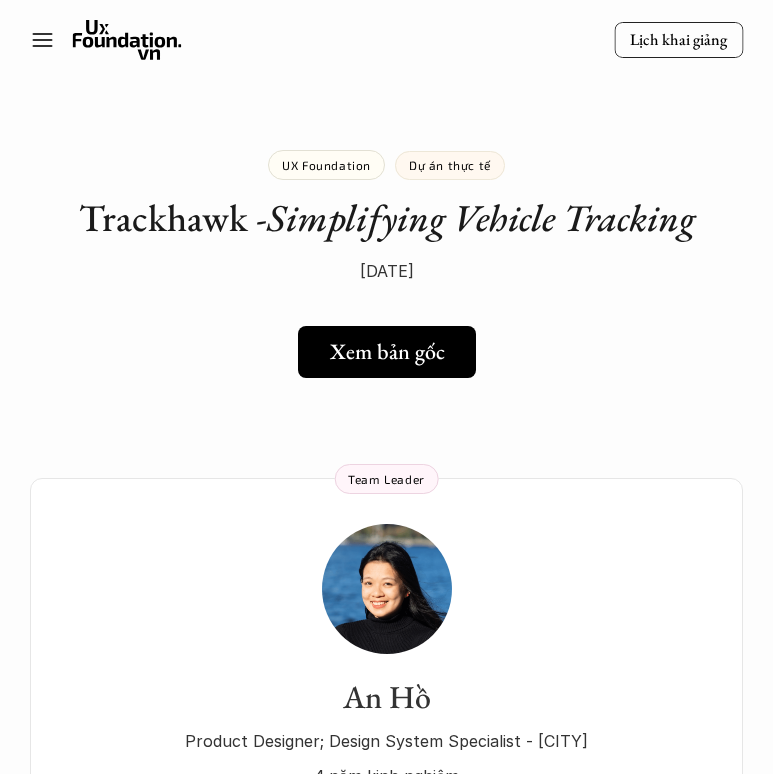scroll, scrollTop: 0, scrollLeft: 0, axis: both 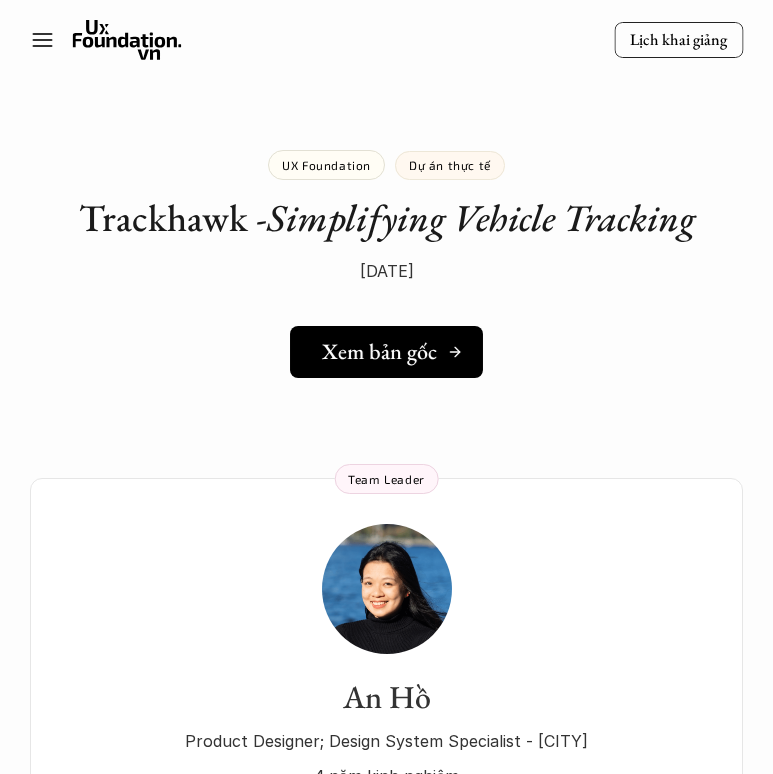 click on "Xem bản gốc" at bounding box center (379, 352) 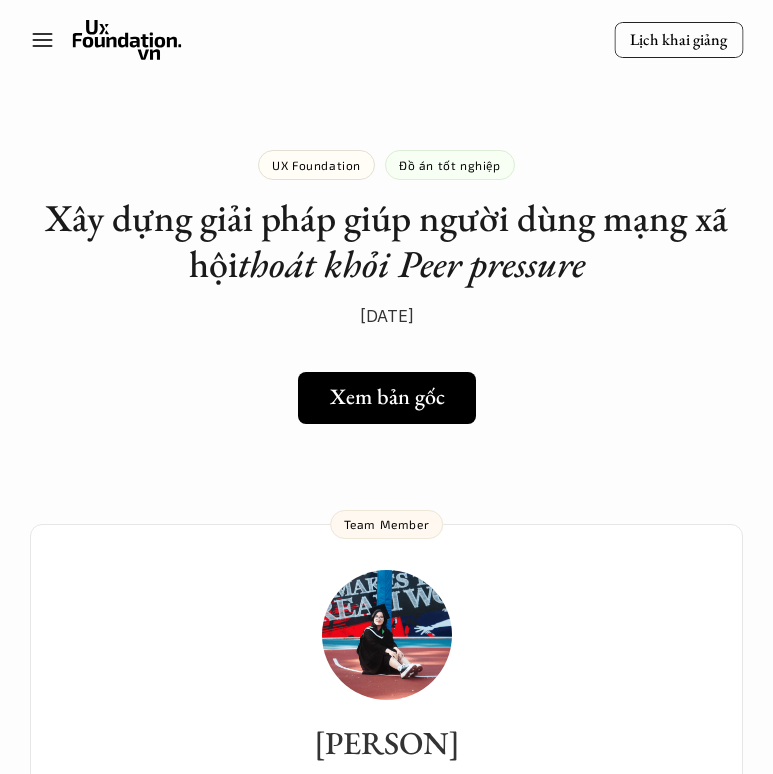 scroll, scrollTop: 0, scrollLeft: 0, axis: both 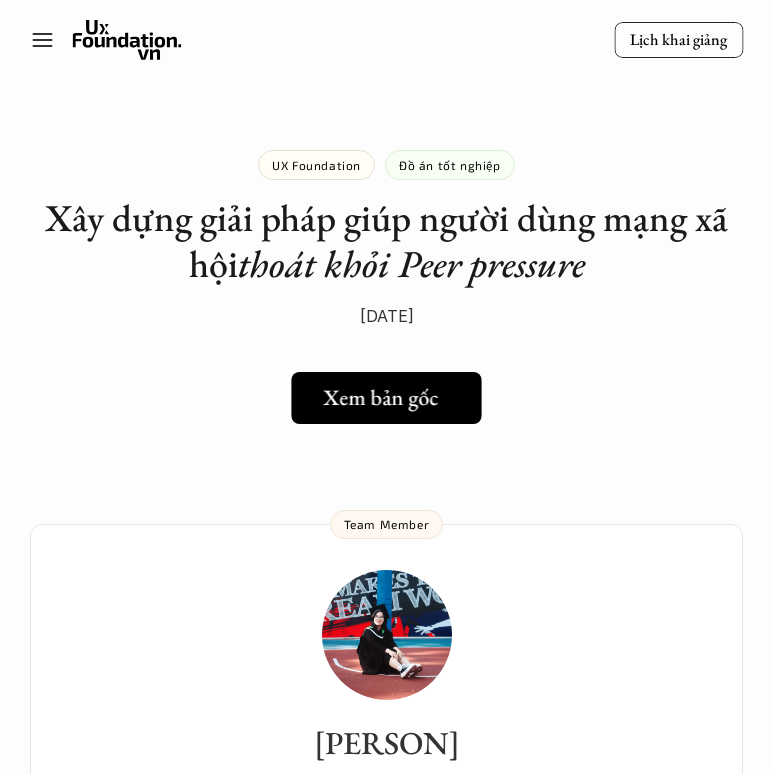 click on "Xem bản gốc" at bounding box center (380, 397) 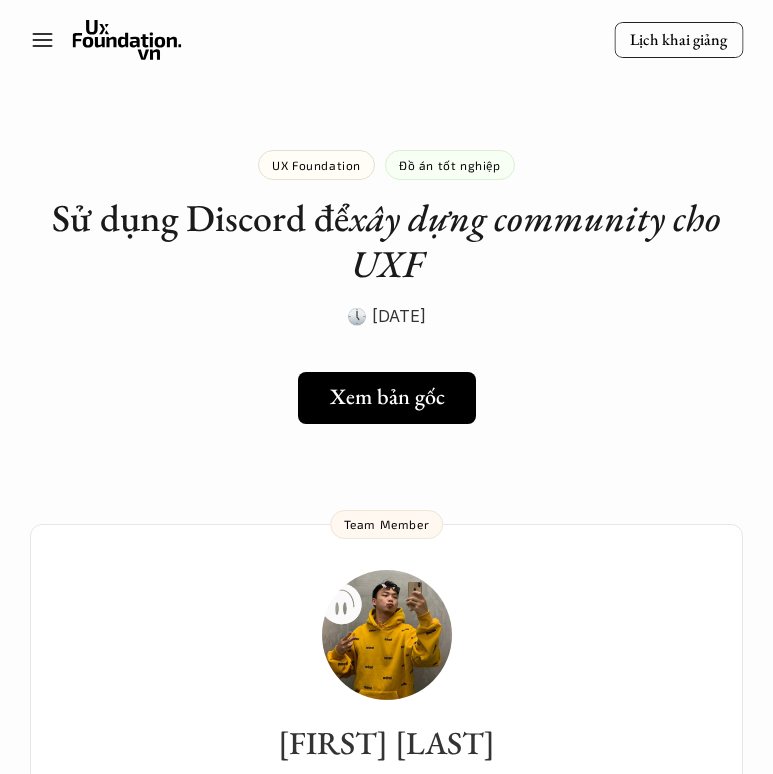 scroll, scrollTop: 0, scrollLeft: 0, axis: both 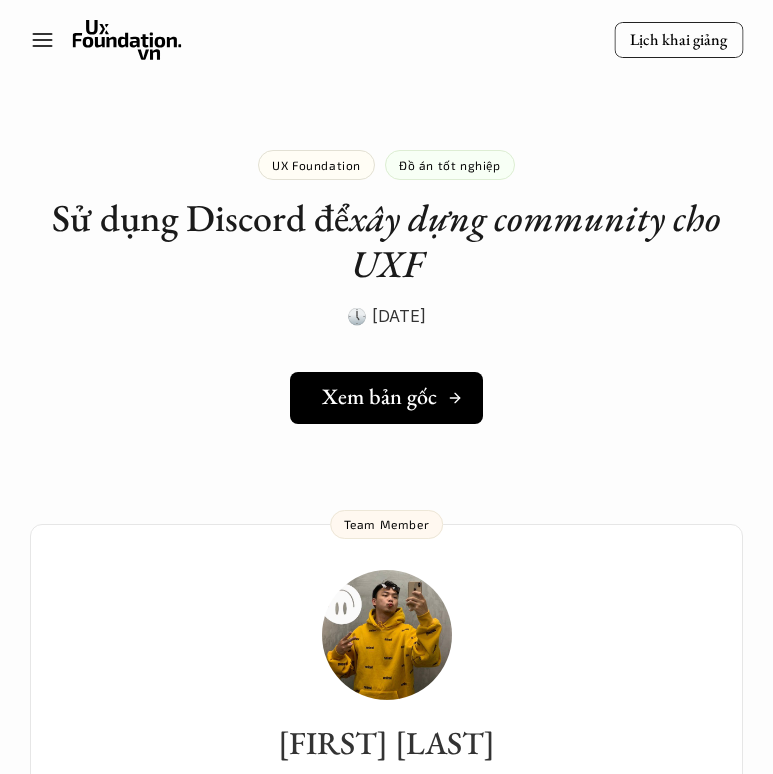 click on "Xem bản gốc" at bounding box center (379, 397) 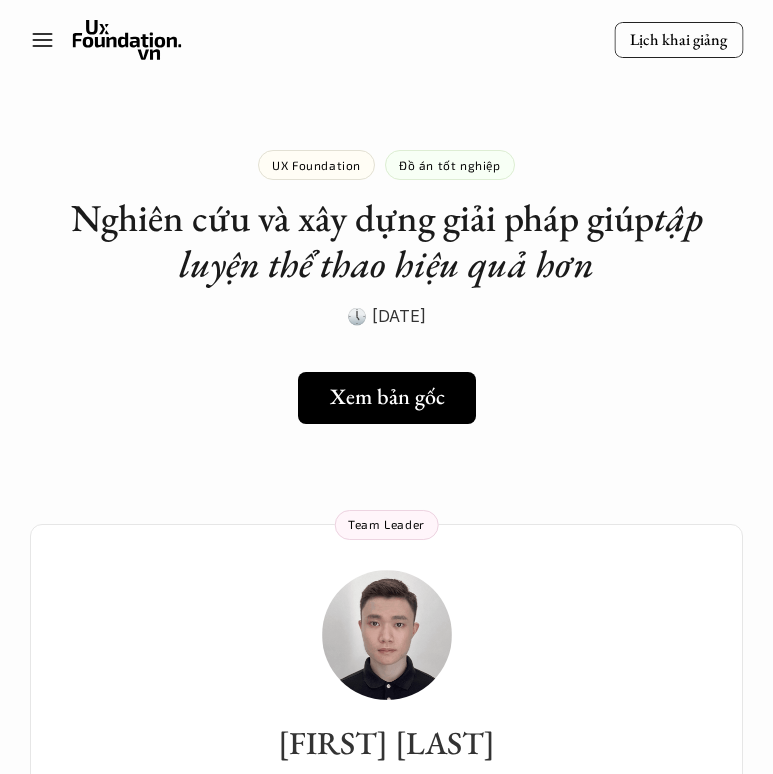 scroll, scrollTop: 0, scrollLeft: 0, axis: both 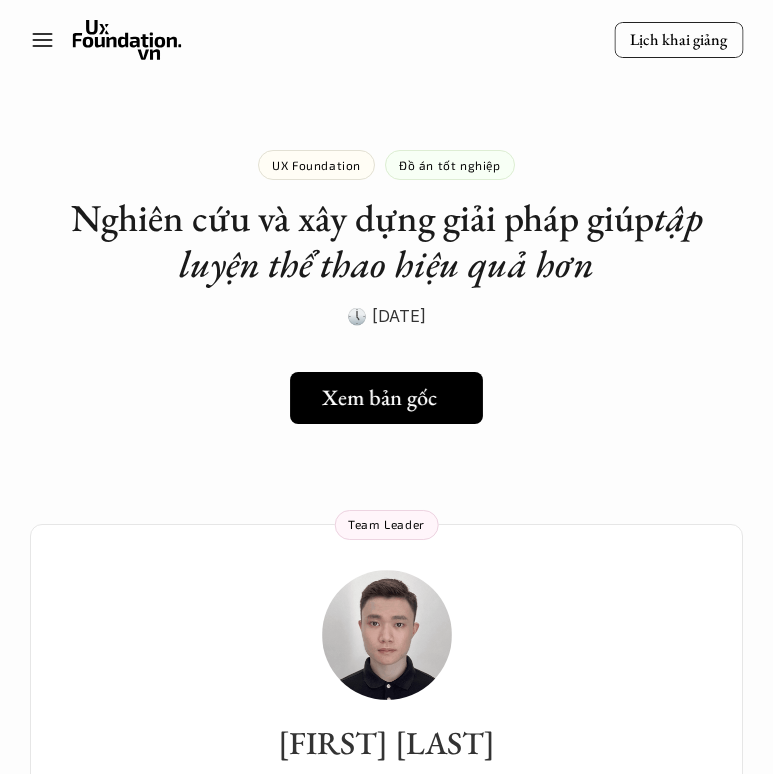 click on "Xem bản gốc" at bounding box center [386, 398] 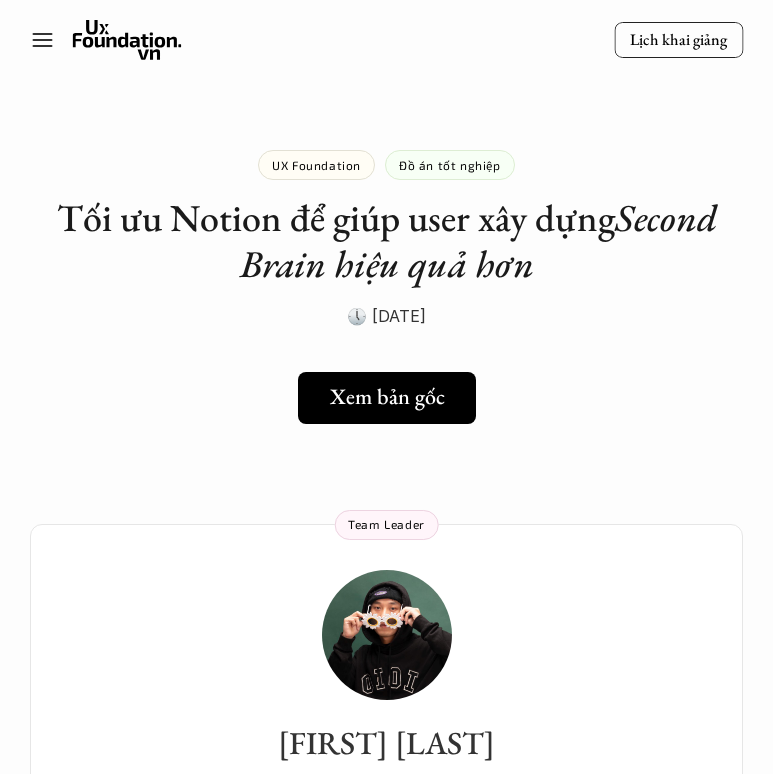 scroll, scrollTop: 0, scrollLeft: 0, axis: both 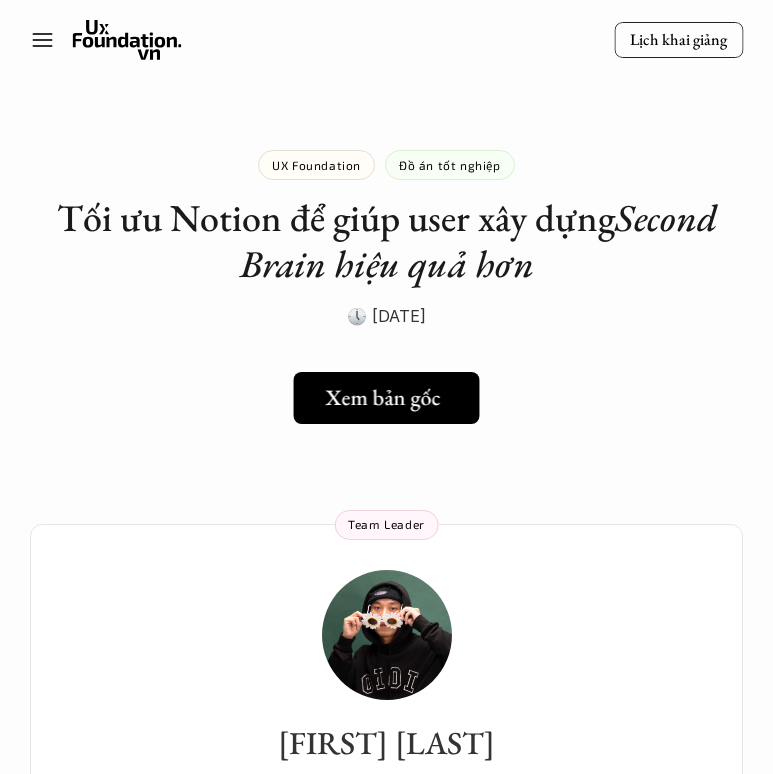 click on "Xem bản gốc" at bounding box center (383, 397) 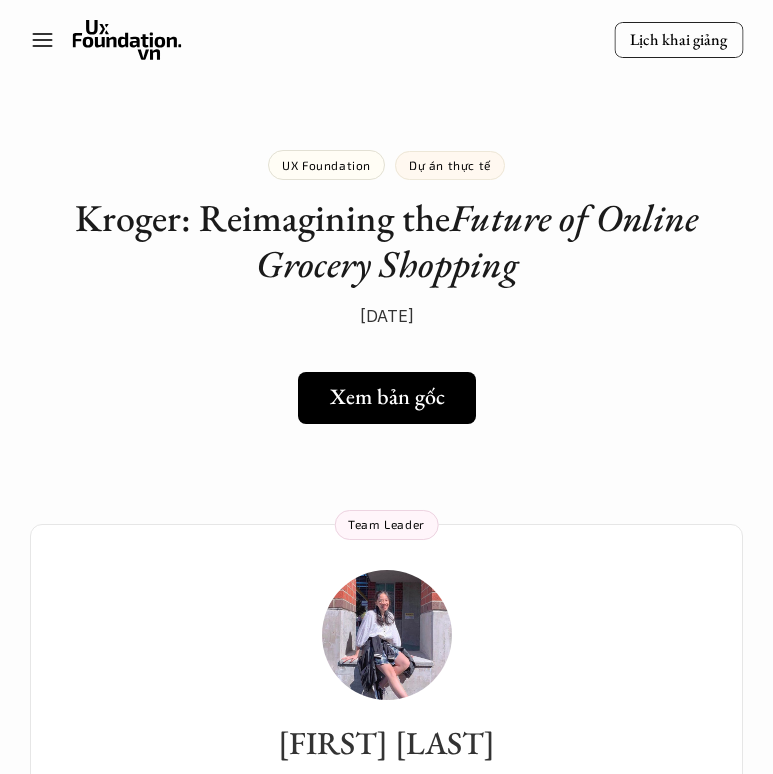 scroll, scrollTop: 0, scrollLeft: 0, axis: both 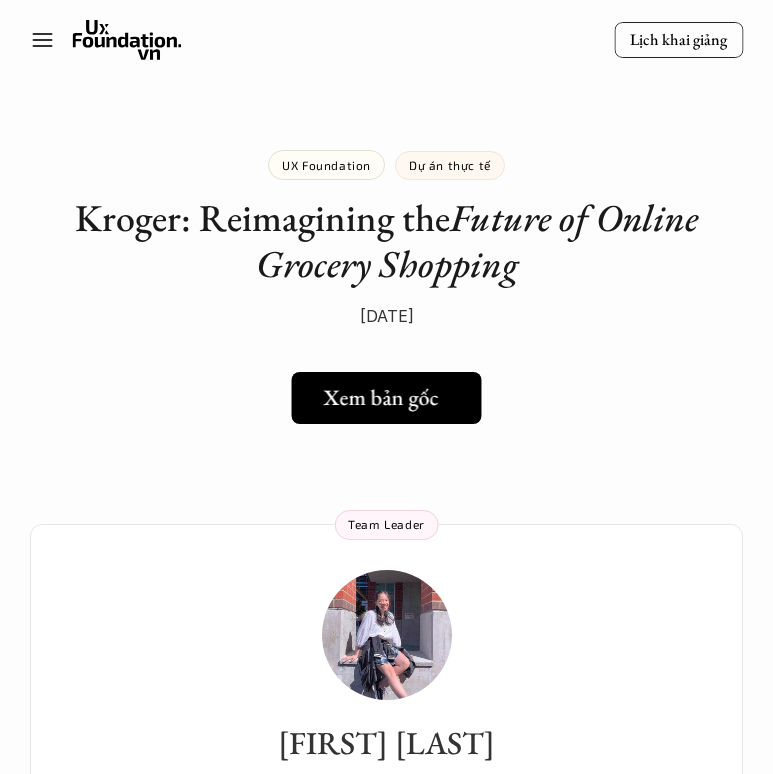 click on "Xem bản gốc" at bounding box center (381, 397) 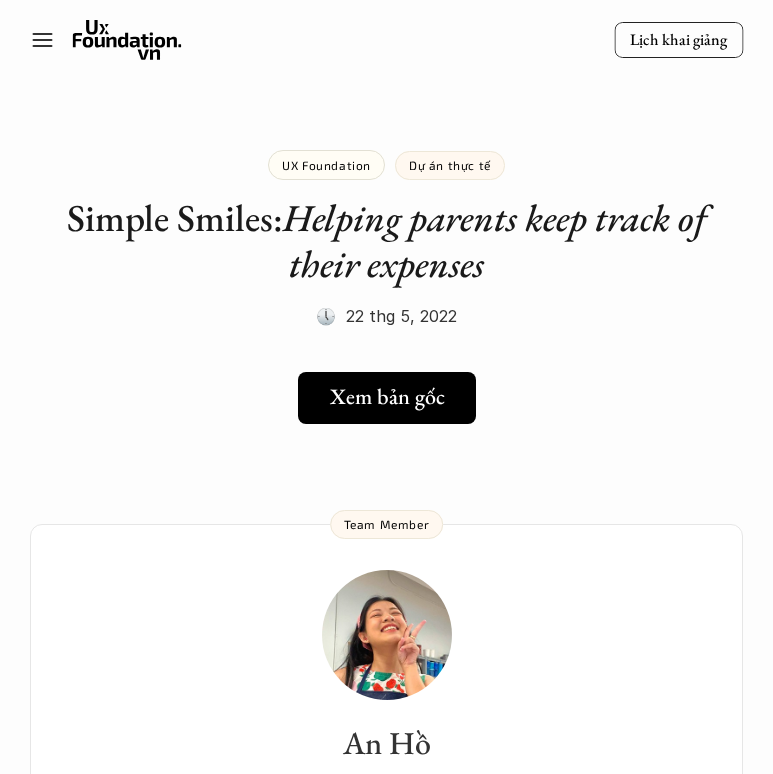 scroll, scrollTop: 0, scrollLeft: 0, axis: both 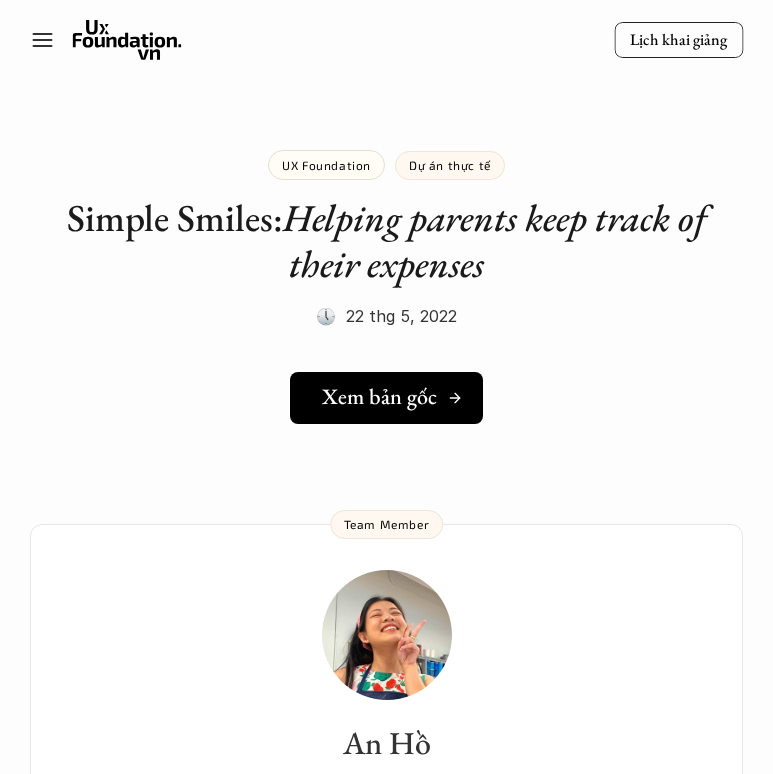 click on "Xem bản gốc" at bounding box center (379, 397) 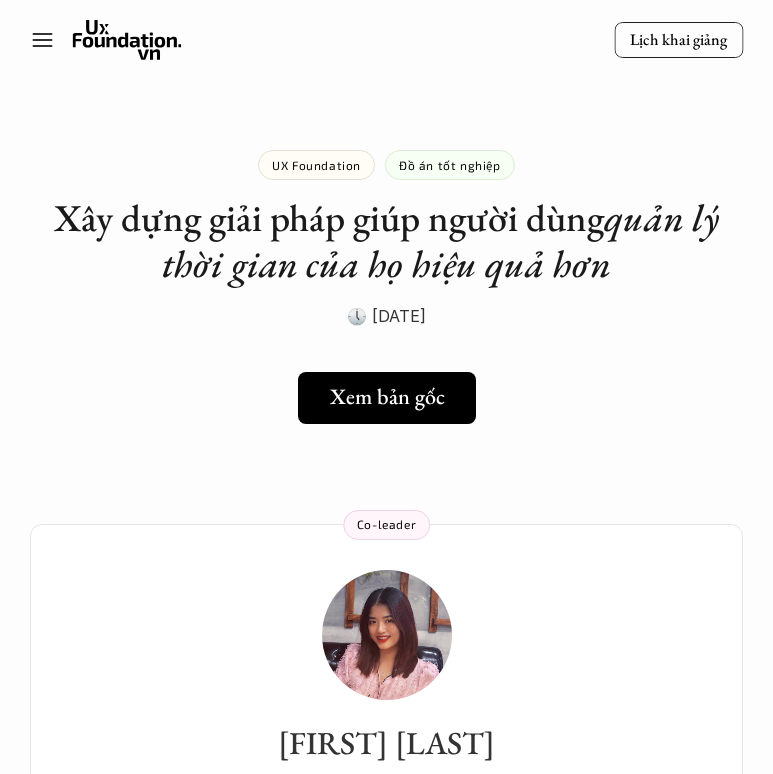 scroll, scrollTop: 0, scrollLeft: 0, axis: both 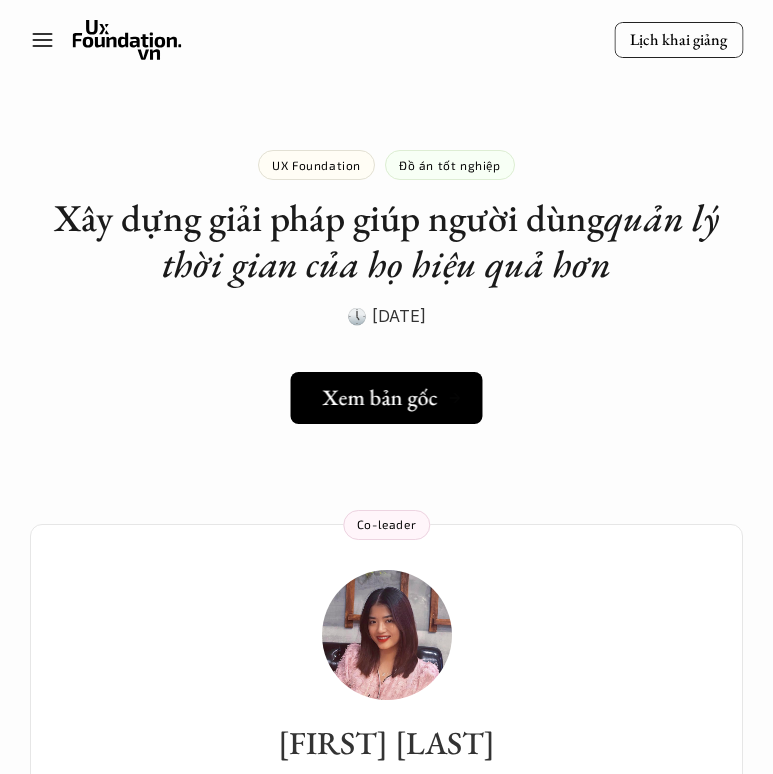 click on "Xem bản gốc" at bounding box center [380, 397] 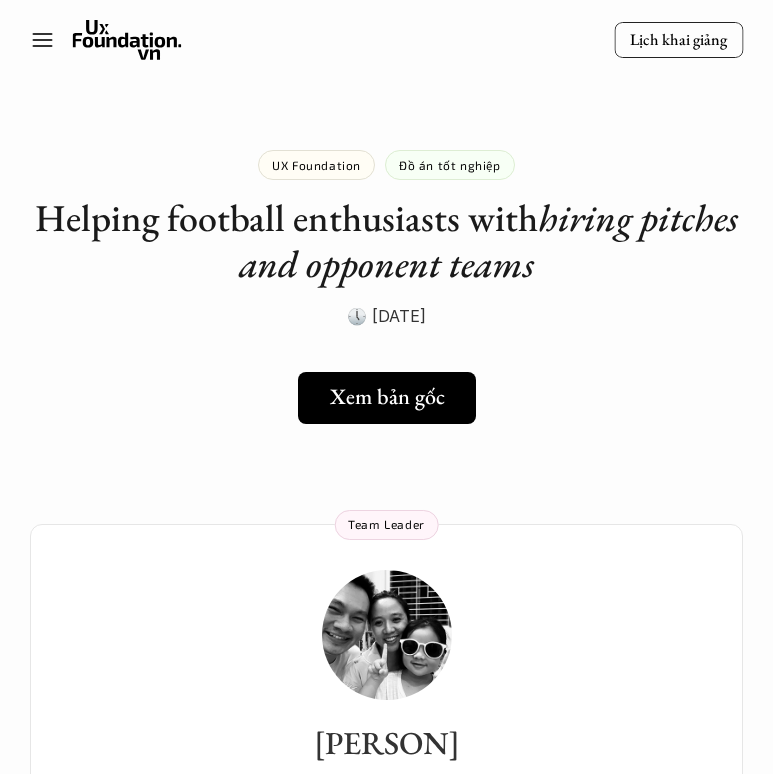 scroll, scrollTop: 0, scrollLeft: 0, axis: both 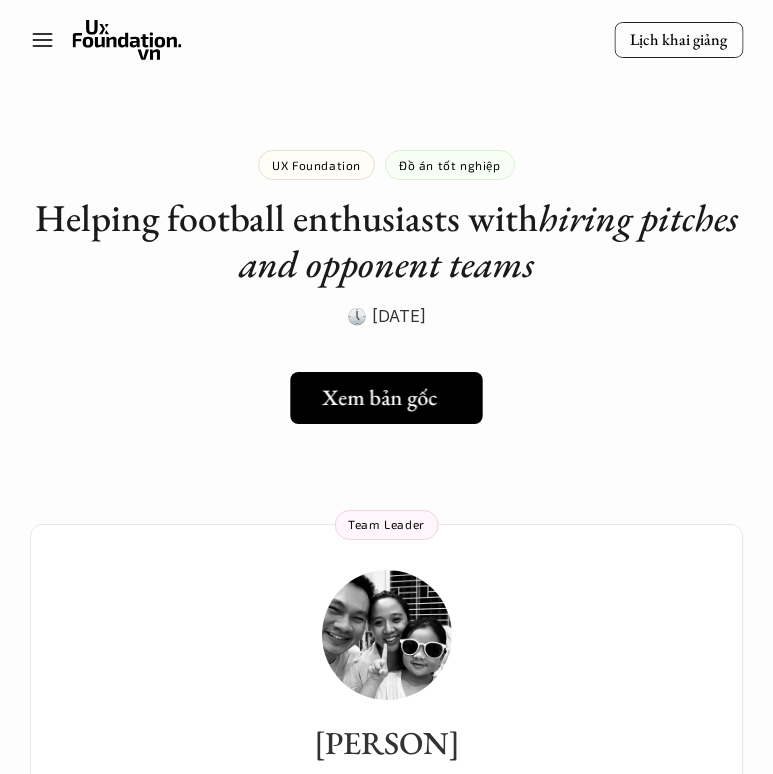 click on "Xem bản gốc" at bounding box center [379, 397] 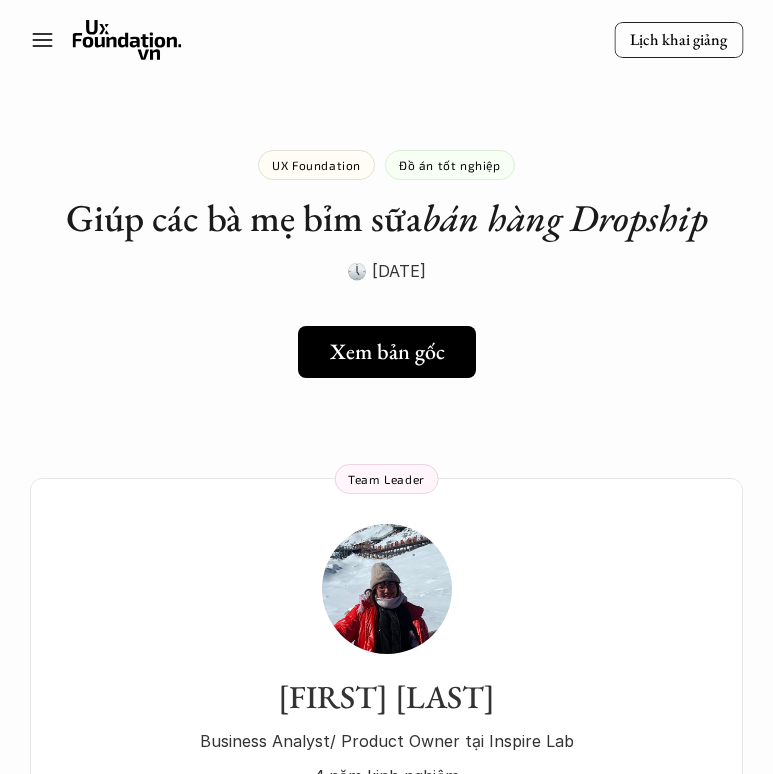 scroll, scrollTop: 0, scrollLeft: 0, axis: both 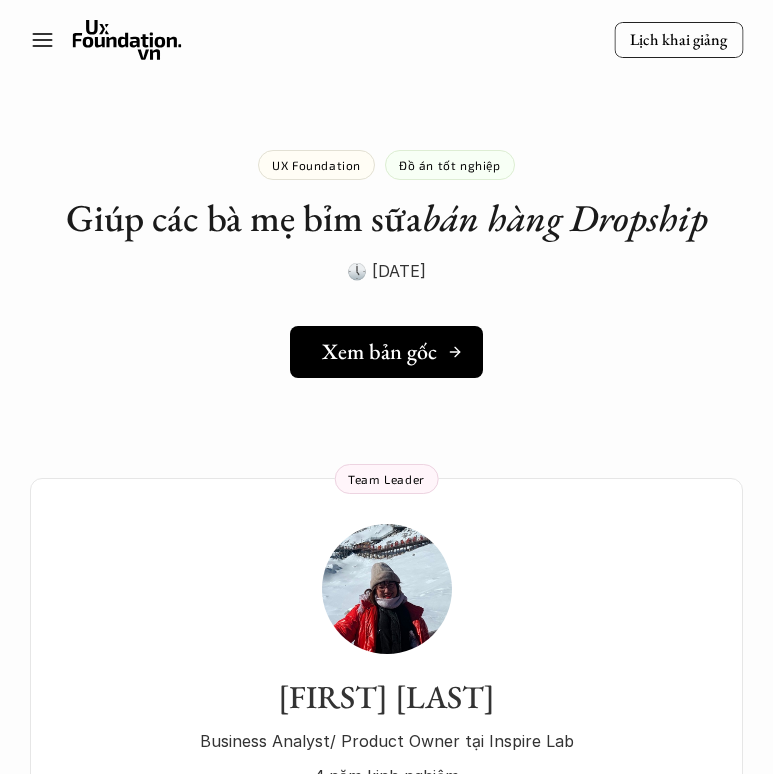 click on "Xem bản gốc" at bounding box center (379, 352) 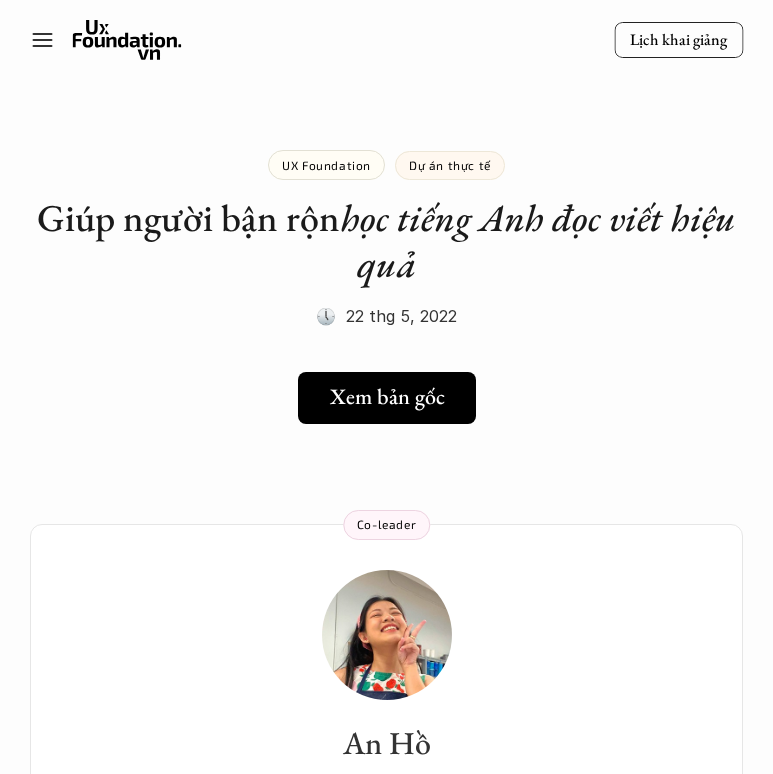 scroll, scrollTop: 0, scrollLeft: 0, axis: both 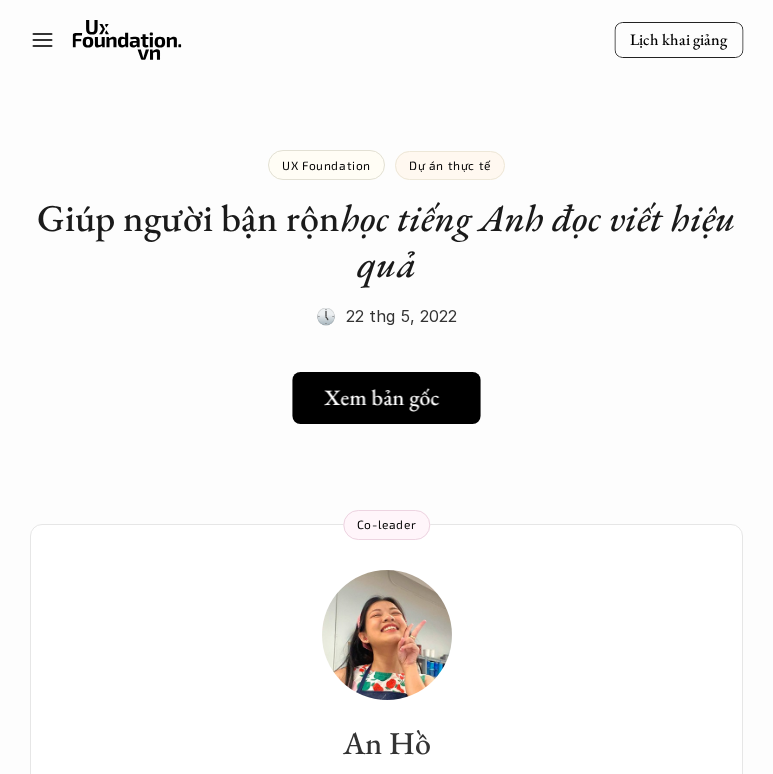 click on "Xem bản gốc" at bounding box center (381, 397) 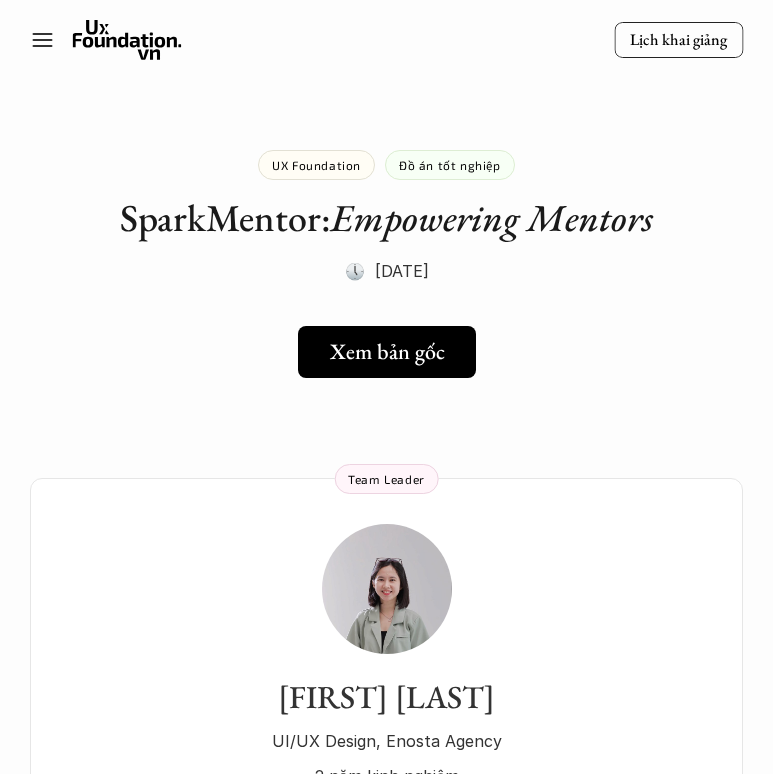 scroll, scrollTop: 0, scrollLeft: 0, axis: both 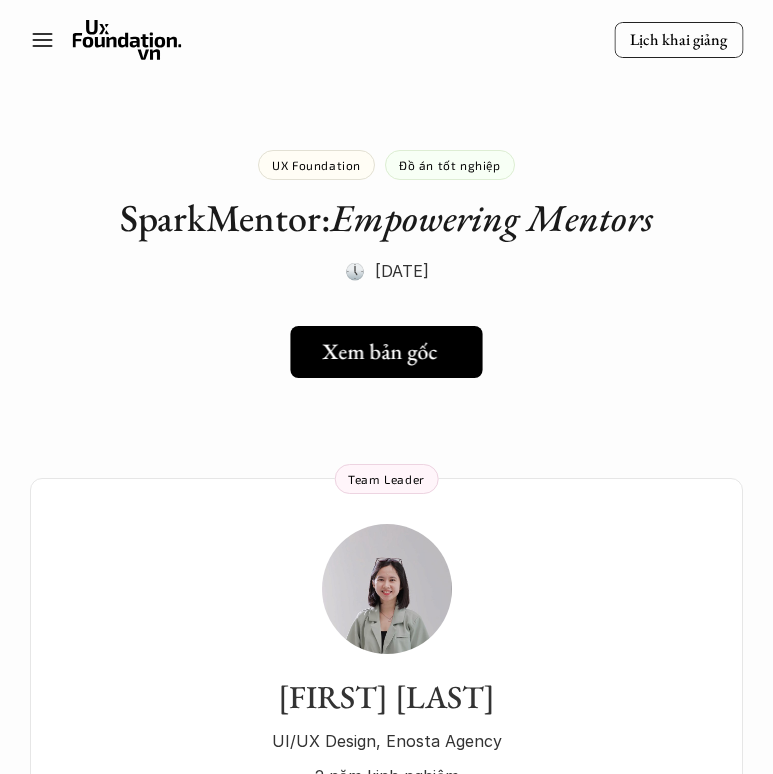 click on "Xem bản gốc" at bounding box center (379, 352) 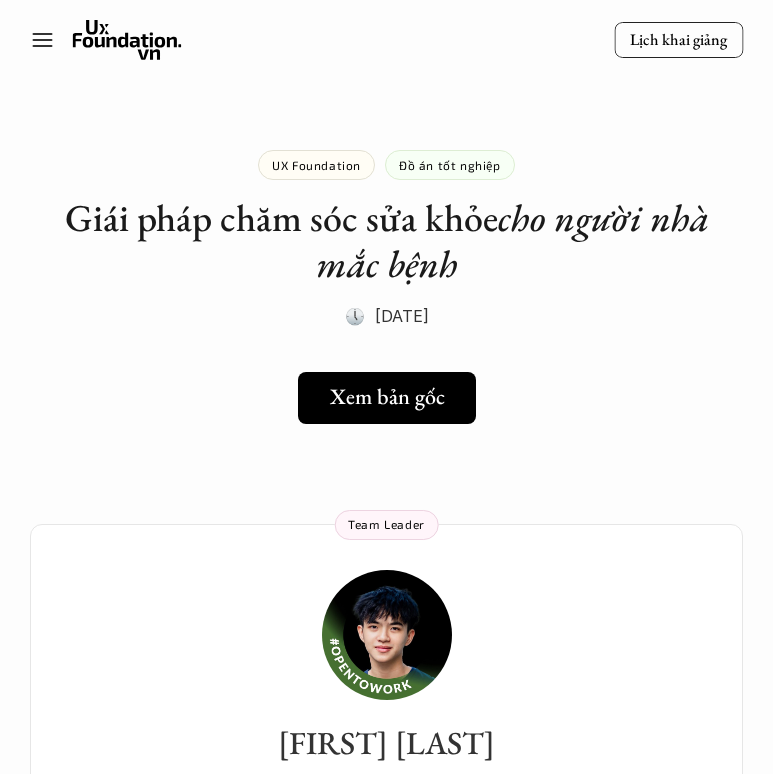 scroll, scrollTop: 0, scrollLeft: 0, axis: both 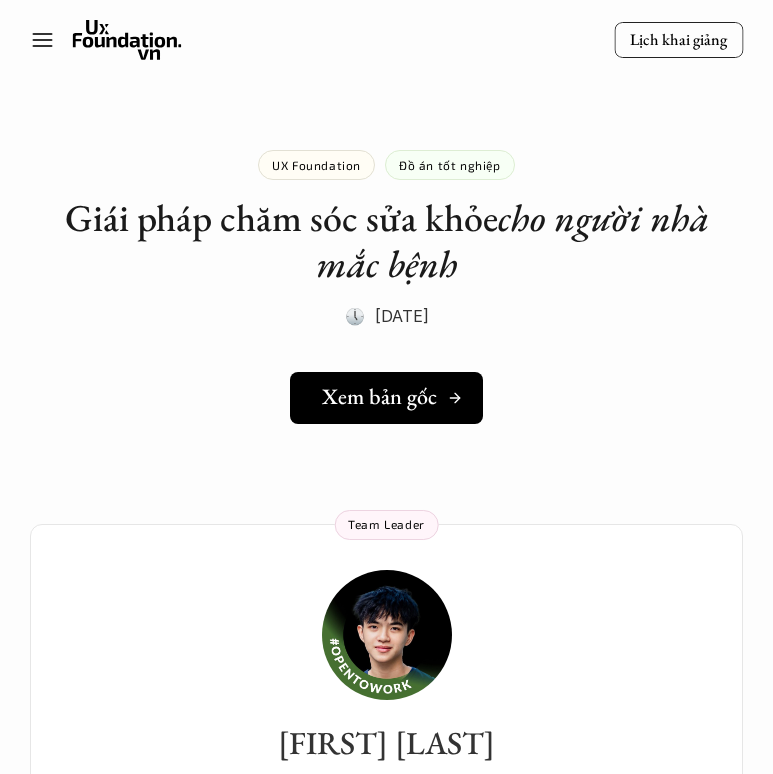 click on "Xem bản gốc" at bounding box center (379, 397) 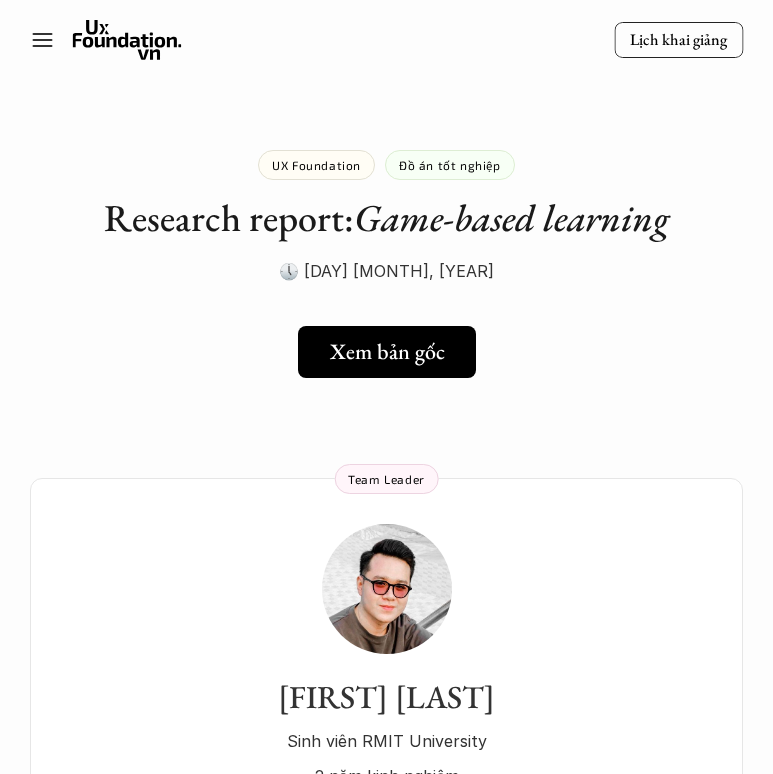 scroll, scrollTop: 0, scrollLeft: 0, axis: both 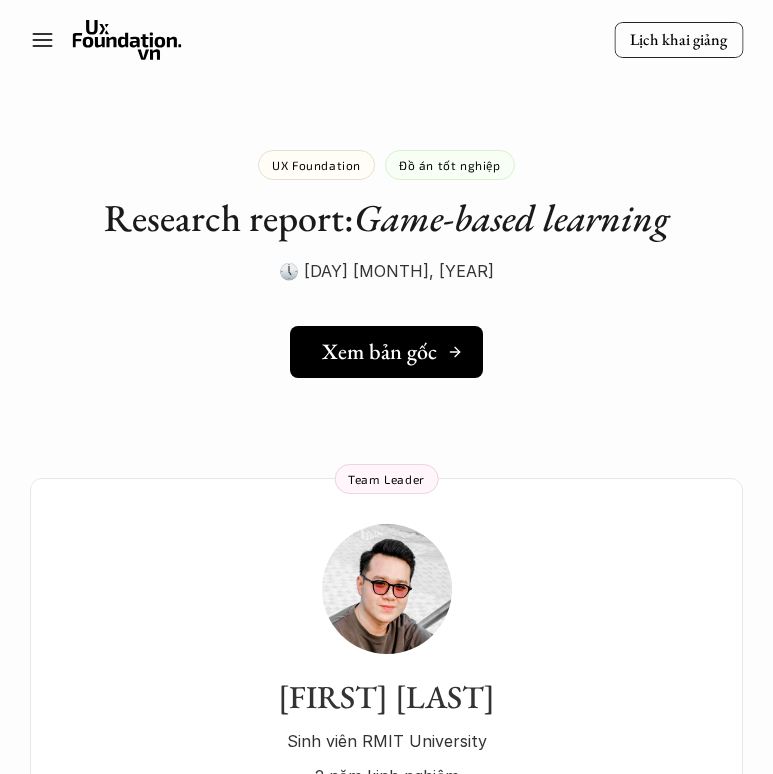 click on "Xem bản gốc" at bounding box center (379, 352) 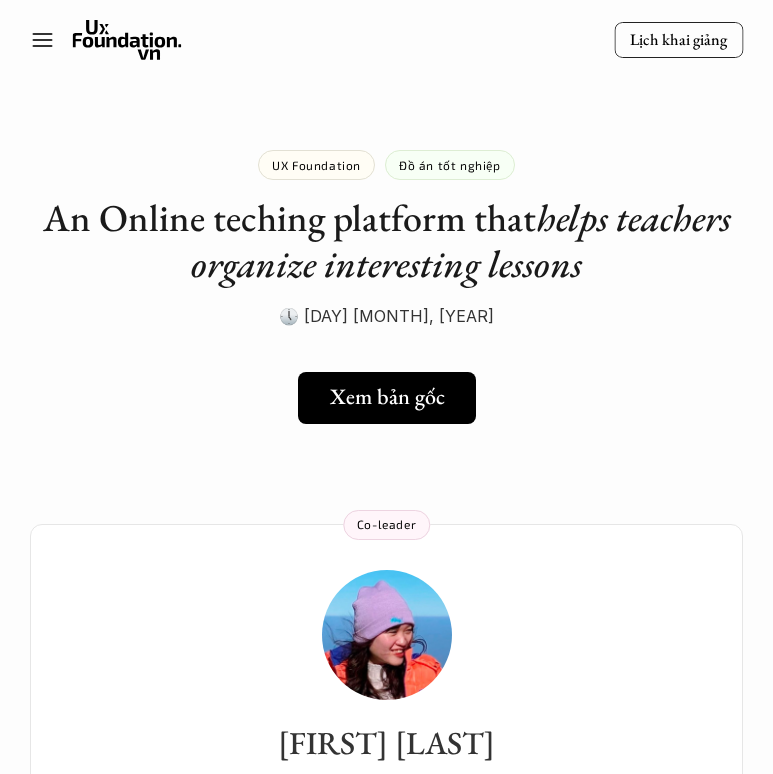 scroll, scrollTop: 0, scrollLeft: 0, axis: both 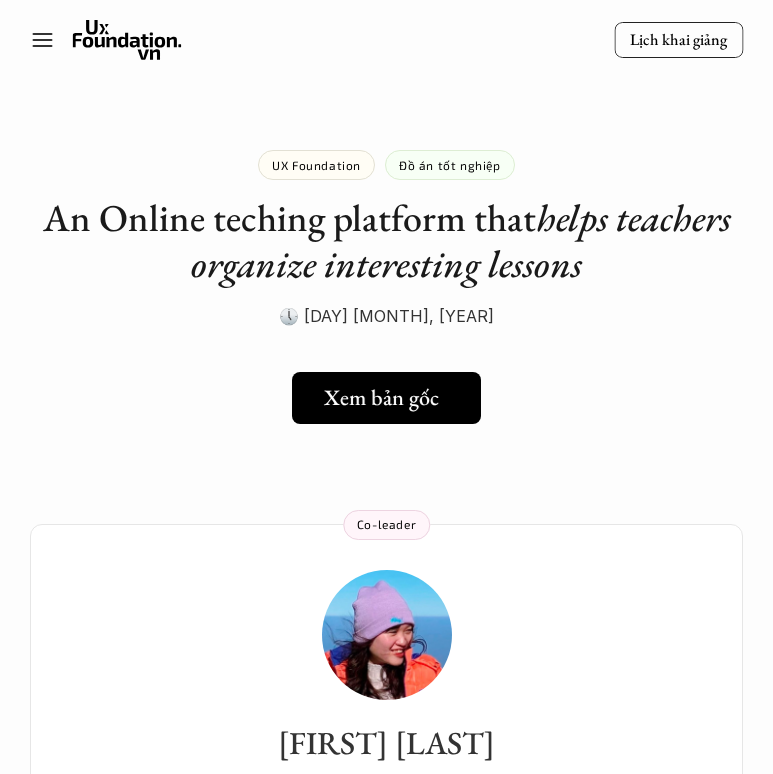 click on "Xem bản gốc" at bounding box center (381, 397) 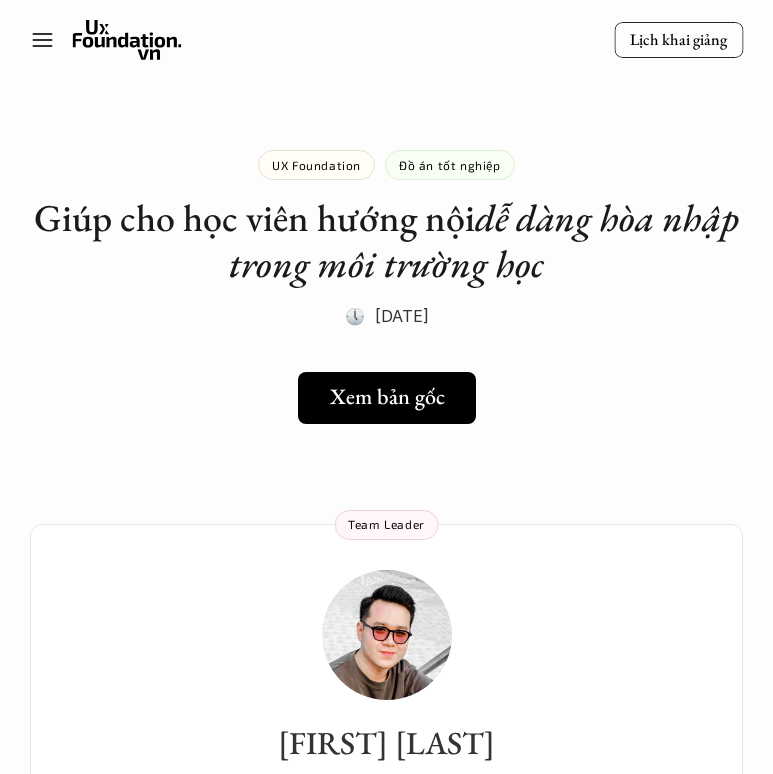 scroll, scrollTop: 0, scrollLeft: 0, axis: both 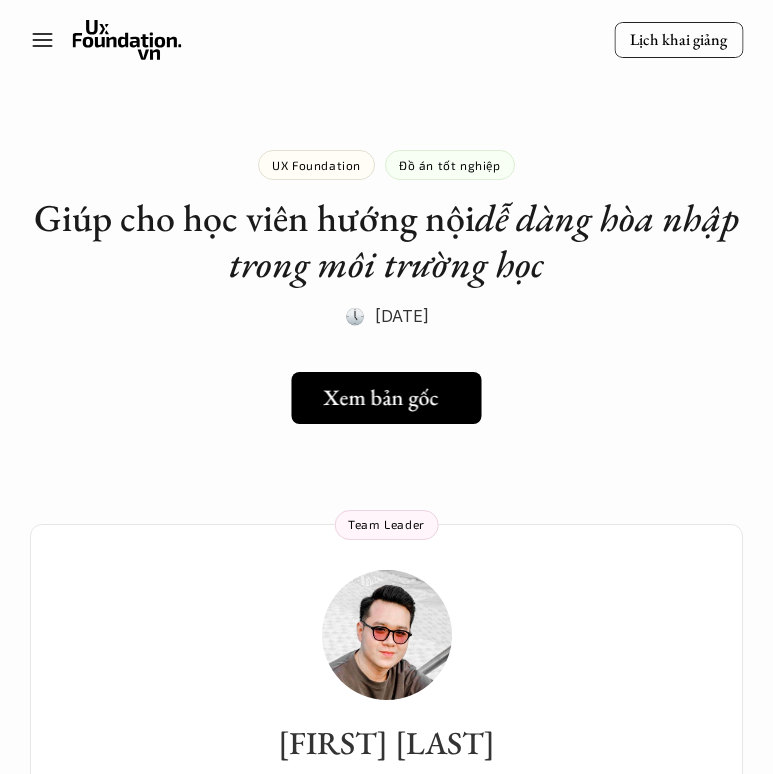 click on "Xem bản gốc" at bounding box center (386, 398) 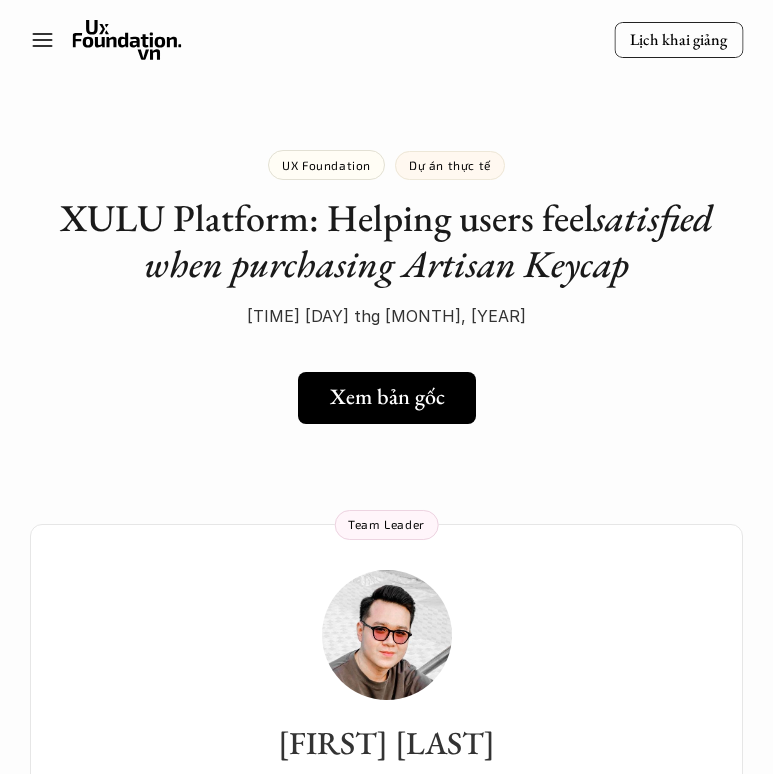 scroll, scrollTop: 0, scrollLeft: 0, axis: both 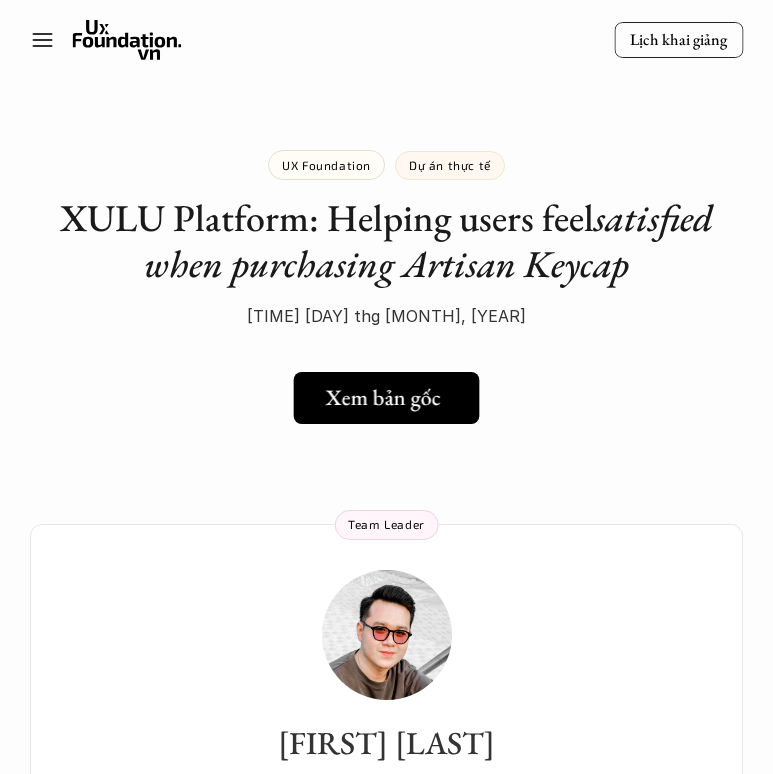 click on "Xem bản gốc" at bounding box center (383, 397) 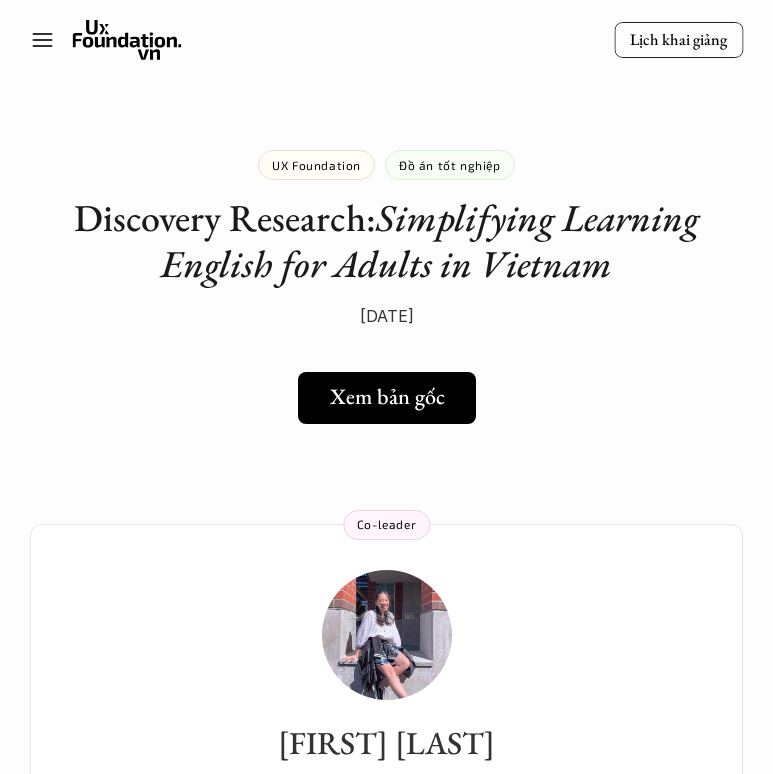 scroll, scrollTop: 0, scrollLeft: 0, axis: both 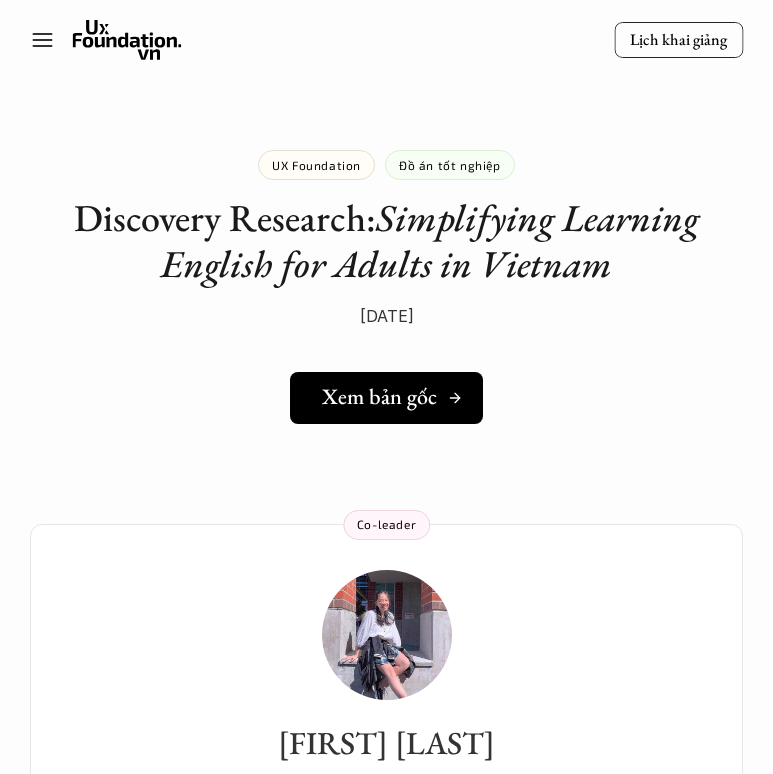 click on "Xem bản gốc" at bounding box center (379, 397) 